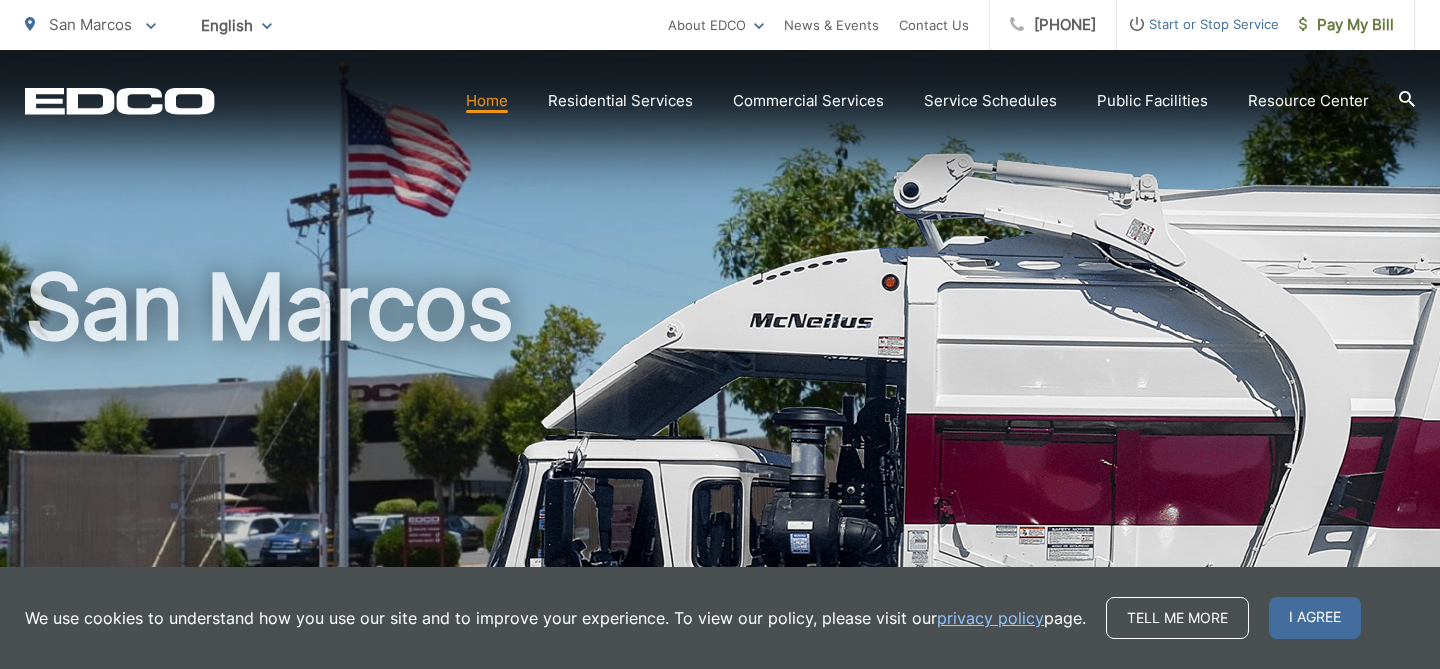 scroll, scrollTop: 0, scrollLeft: 0, axis: both 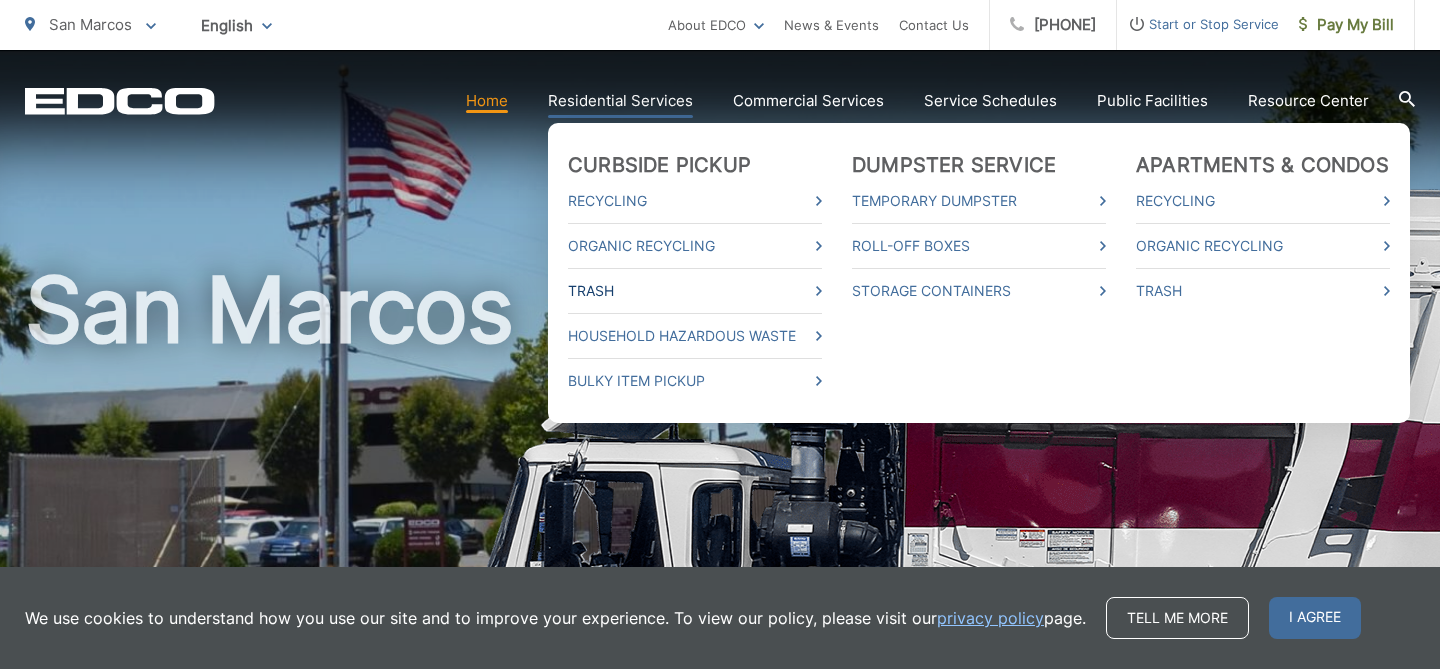 click on "Trash" at bounding box center [695, 291] 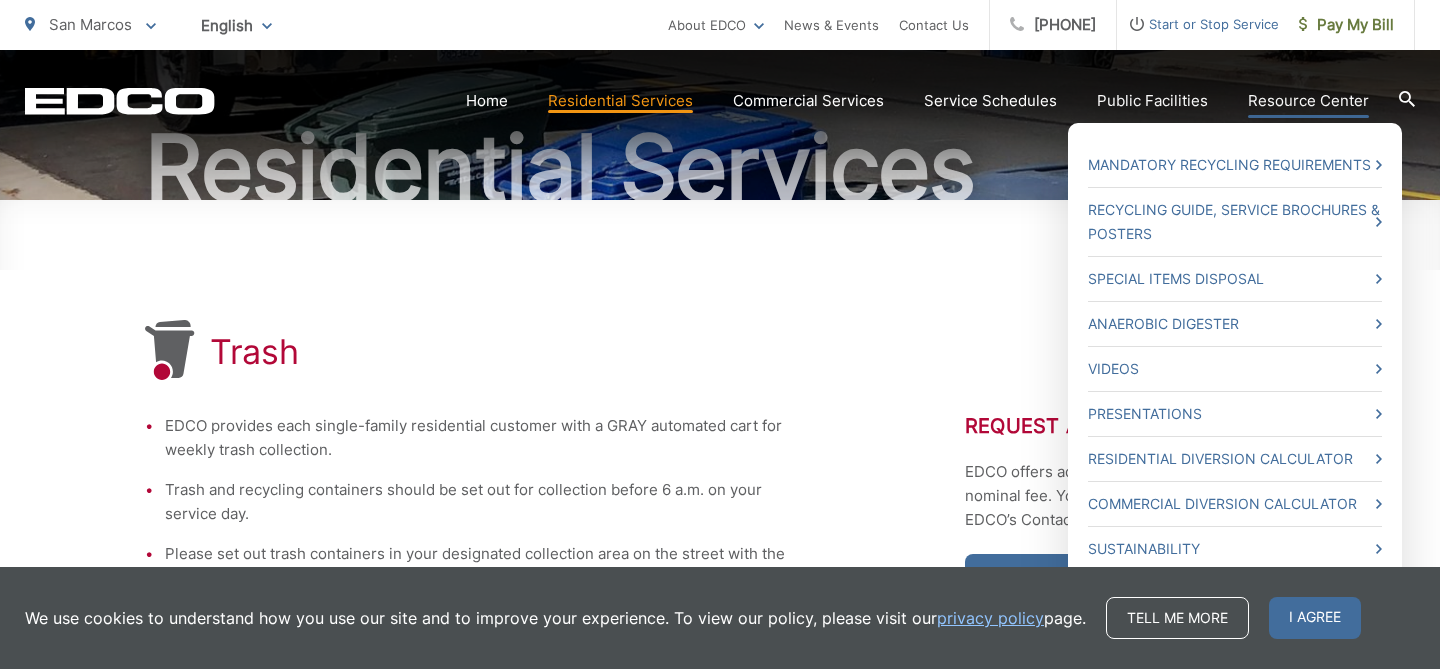 scroll, scrollTop: 202, scrollLeft: 0, axis: vertical 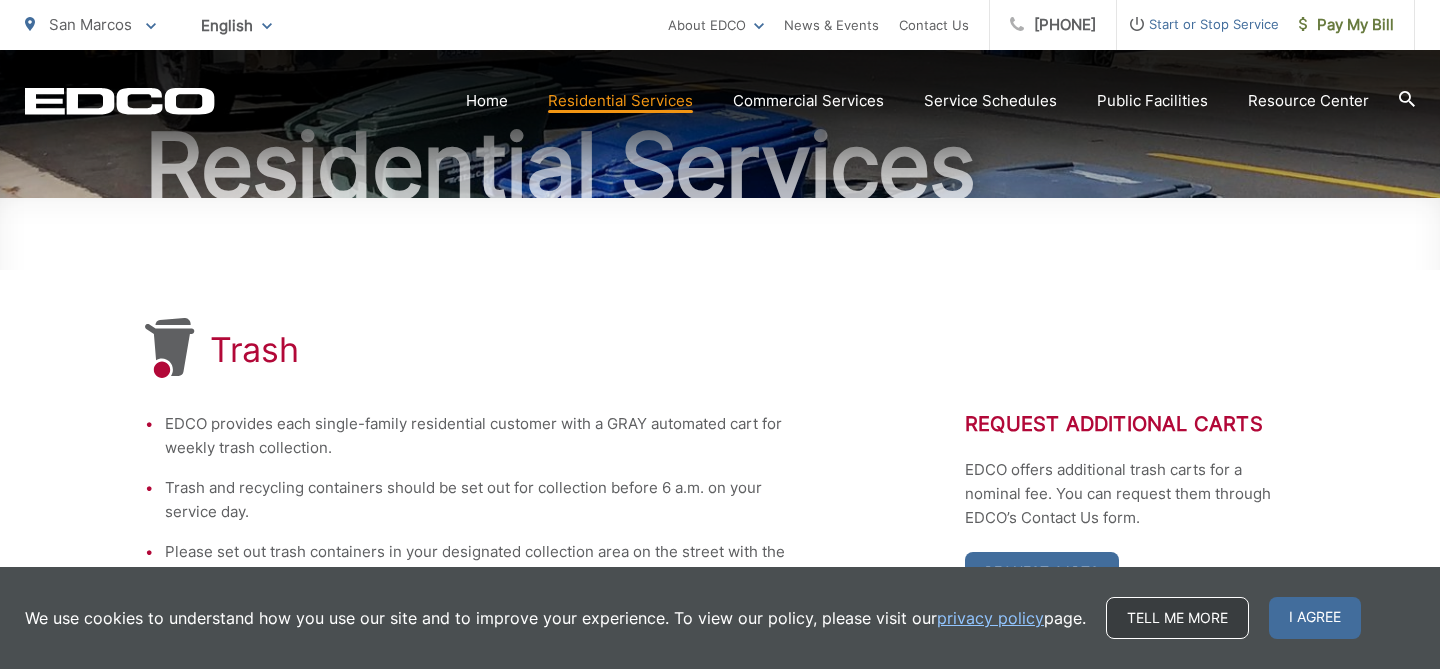 click on "Tell me more" at bounding box center [1177, 618] 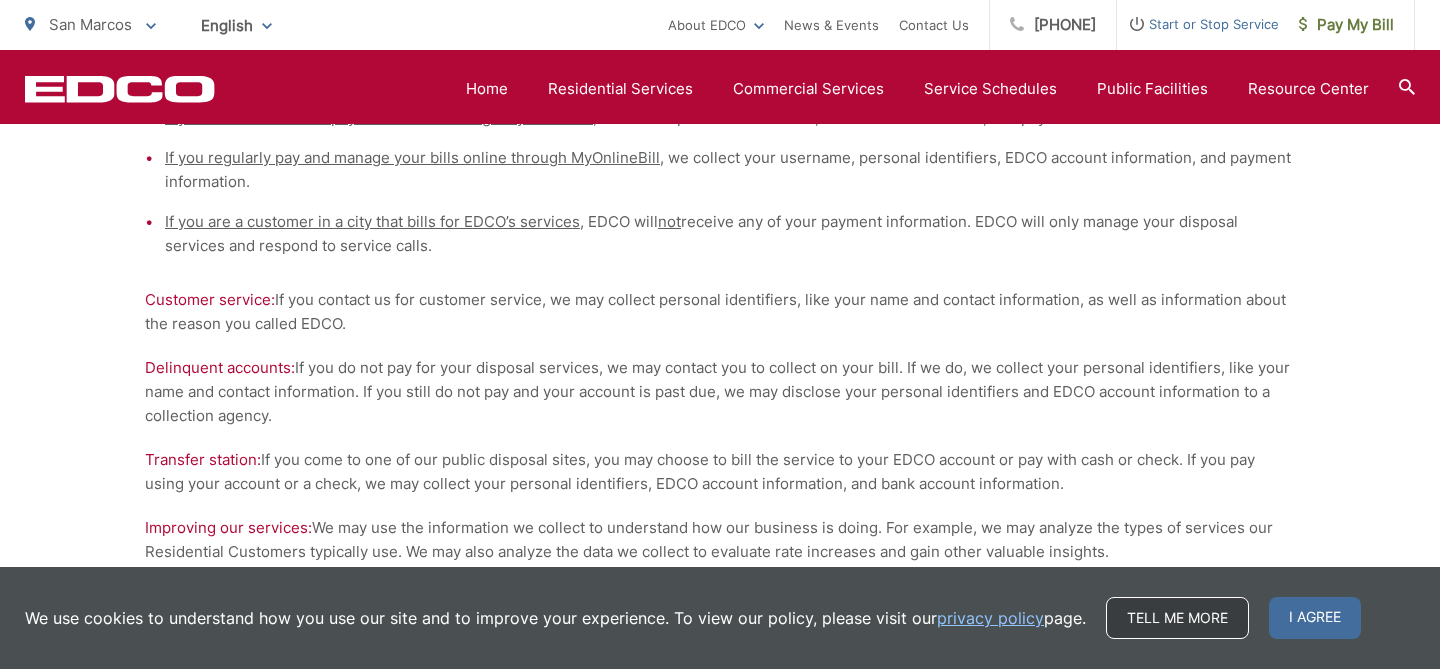 scroll, scrollTop: 1279, scrollLeft: 0, axis: vertical 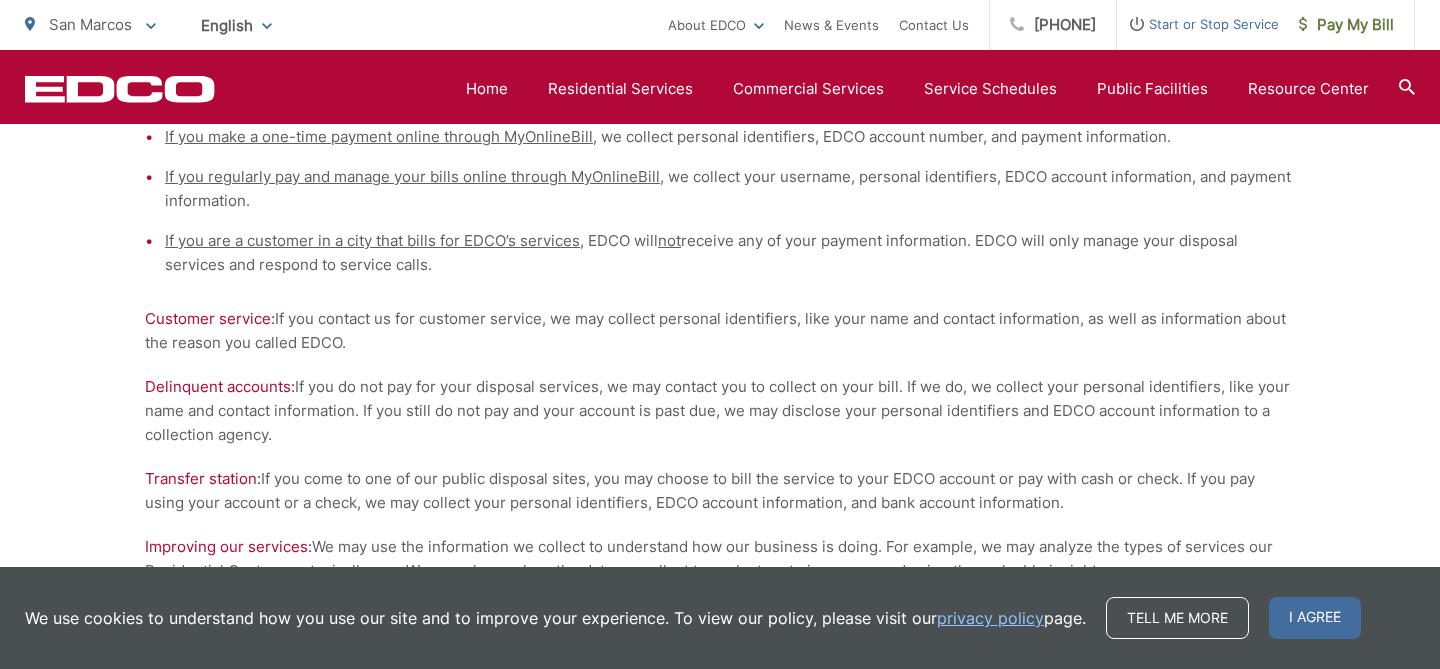 click on "privacy policy" at bounding box center [990, 618] 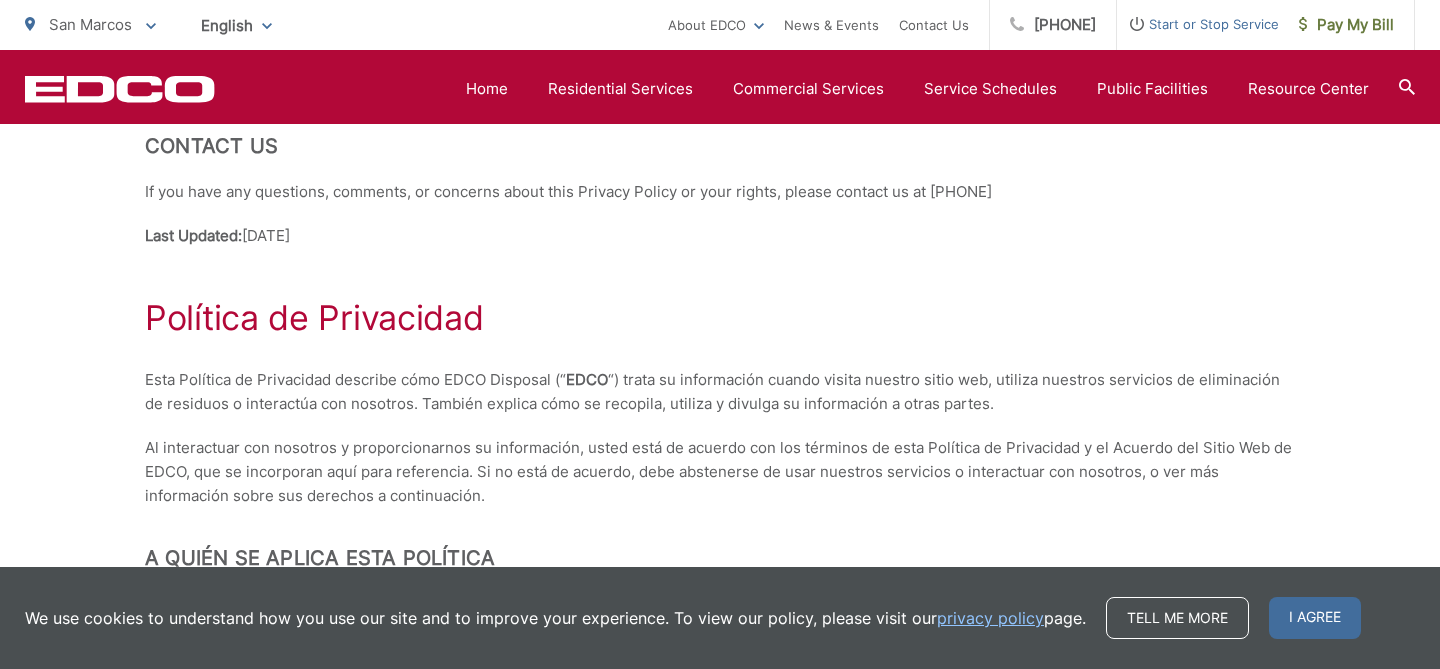 scroll, scrollTop: 4575, scrollLeft: 0, axis: vertical 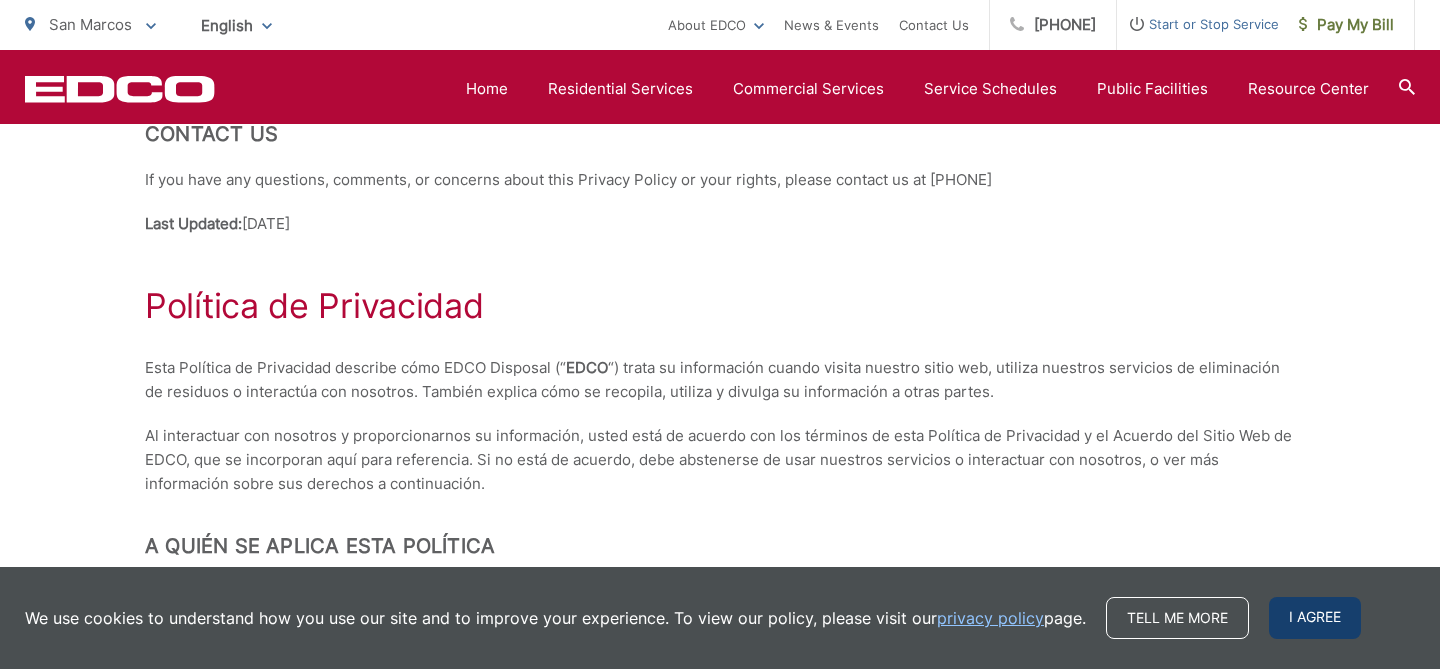 click on "I agree" at bounding box center (1315, 618) 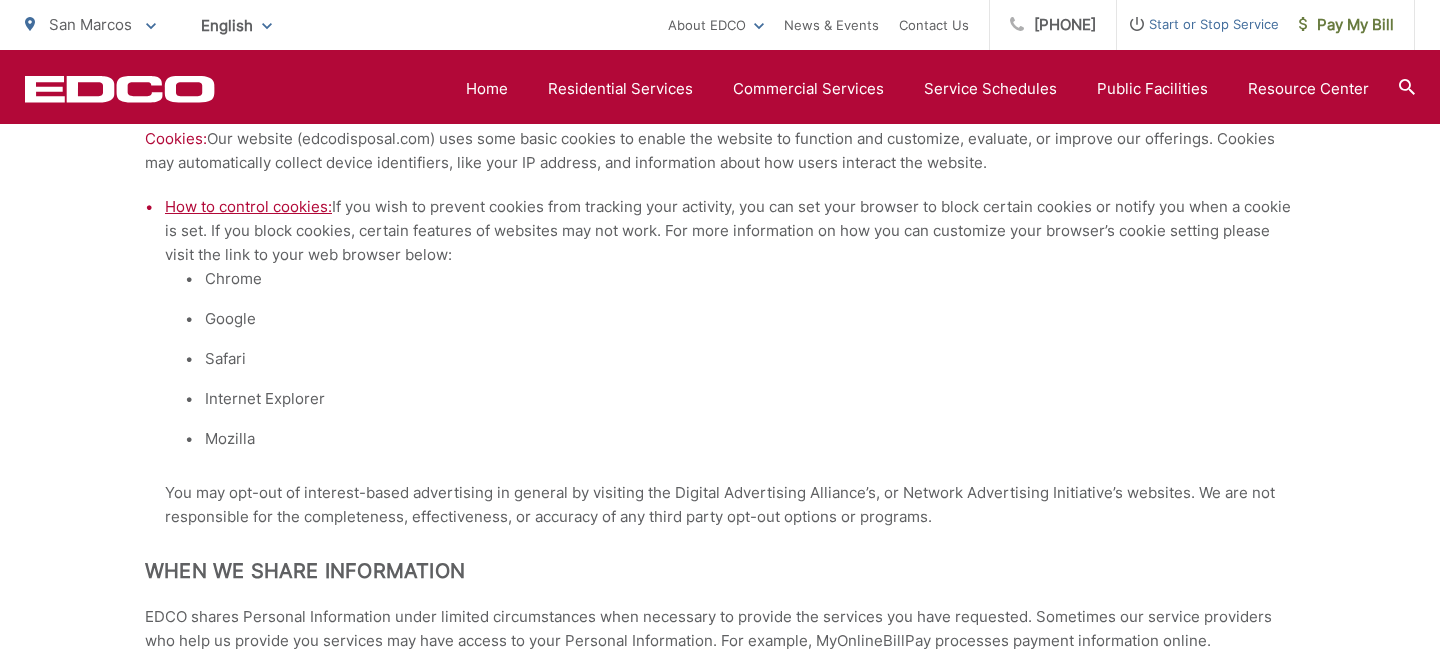 scroll, scrollTop: 1683, scrollLeft: 0, axis: vertical 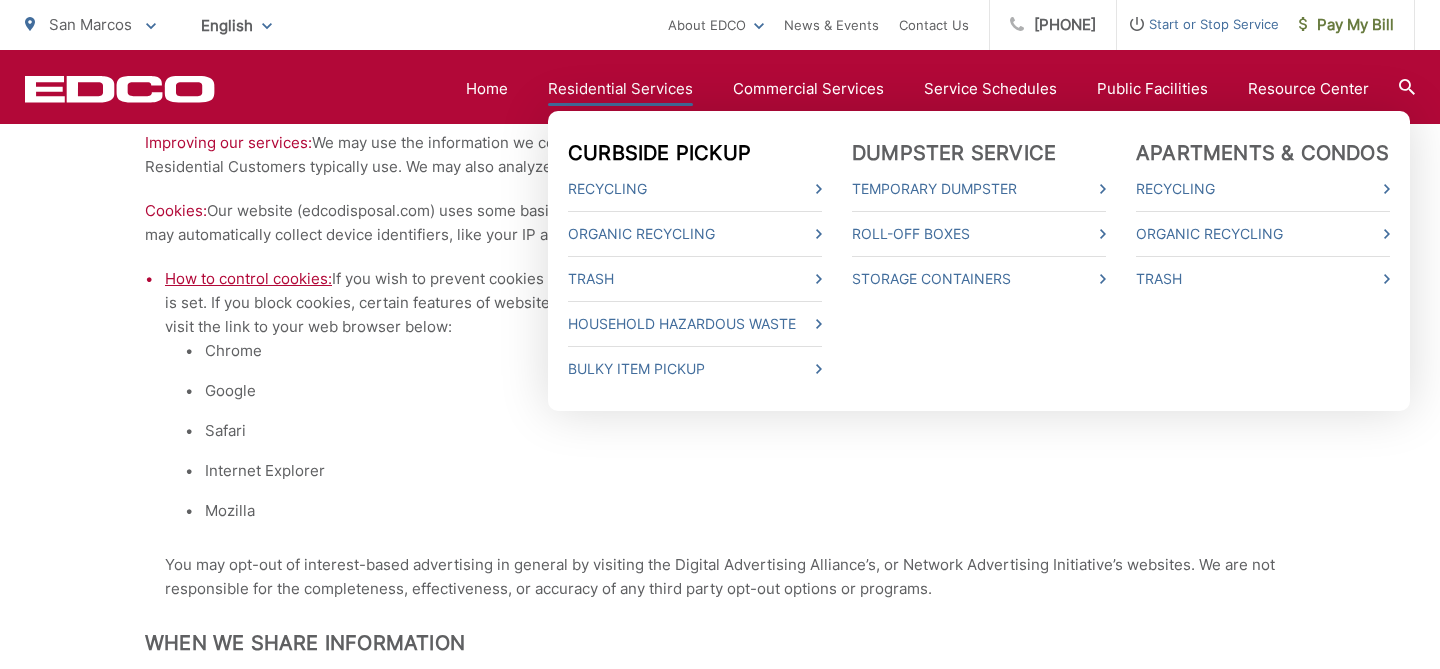 click on "Curbside Pickup" at bounding box center (659, 153) 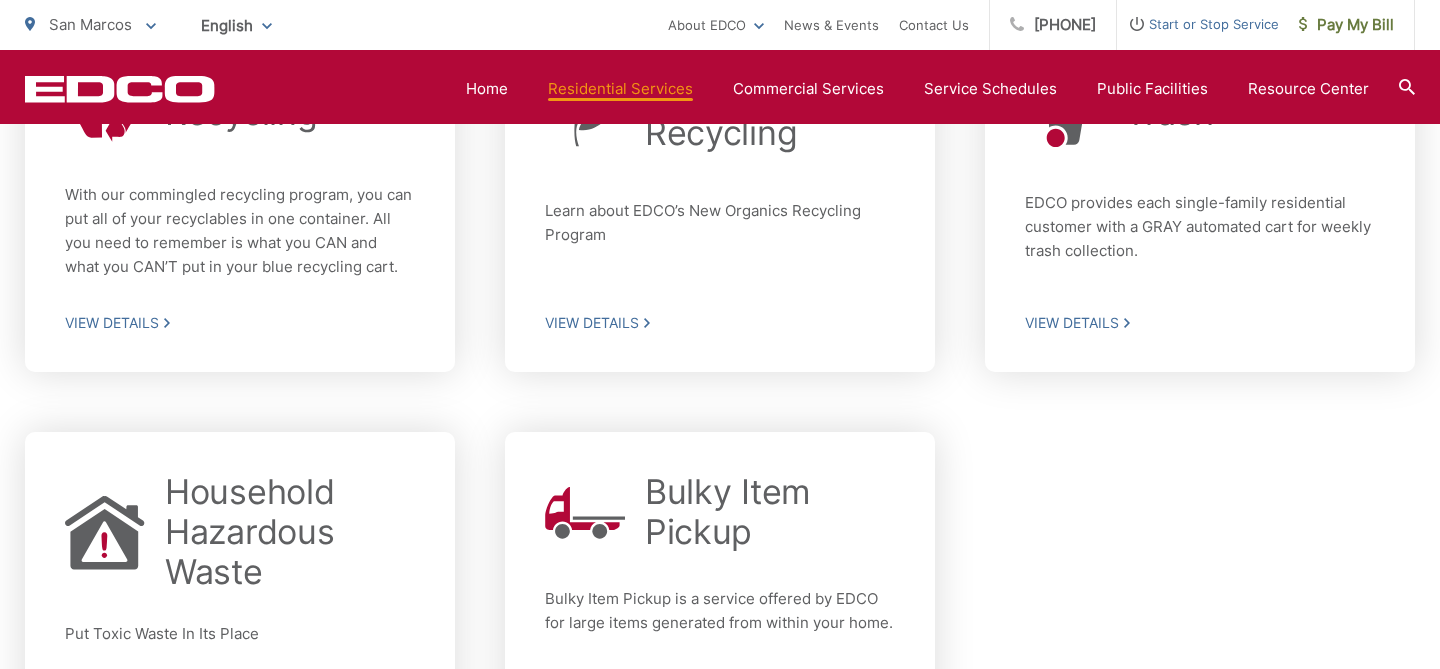 scroll, scrollTop: 654, scrollLeft: 0, axis: vertical 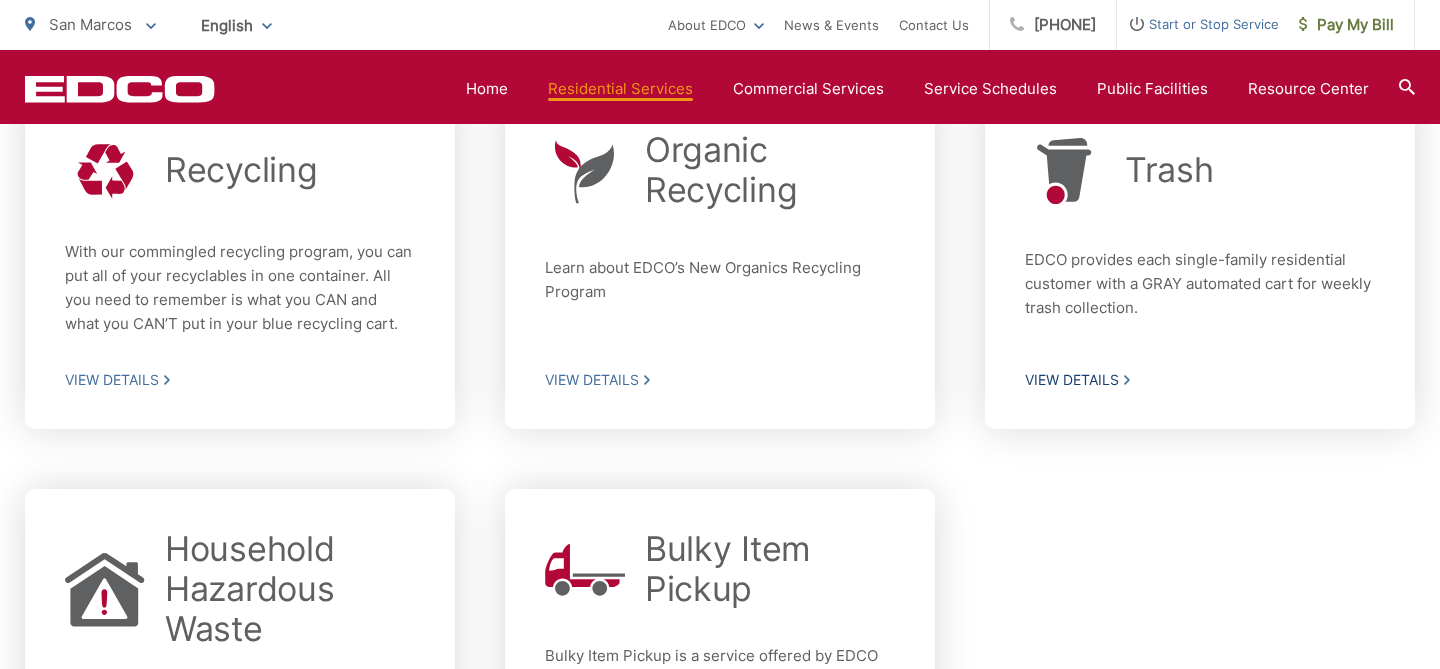 click on "View Details" at bounding box center (1200, 380) 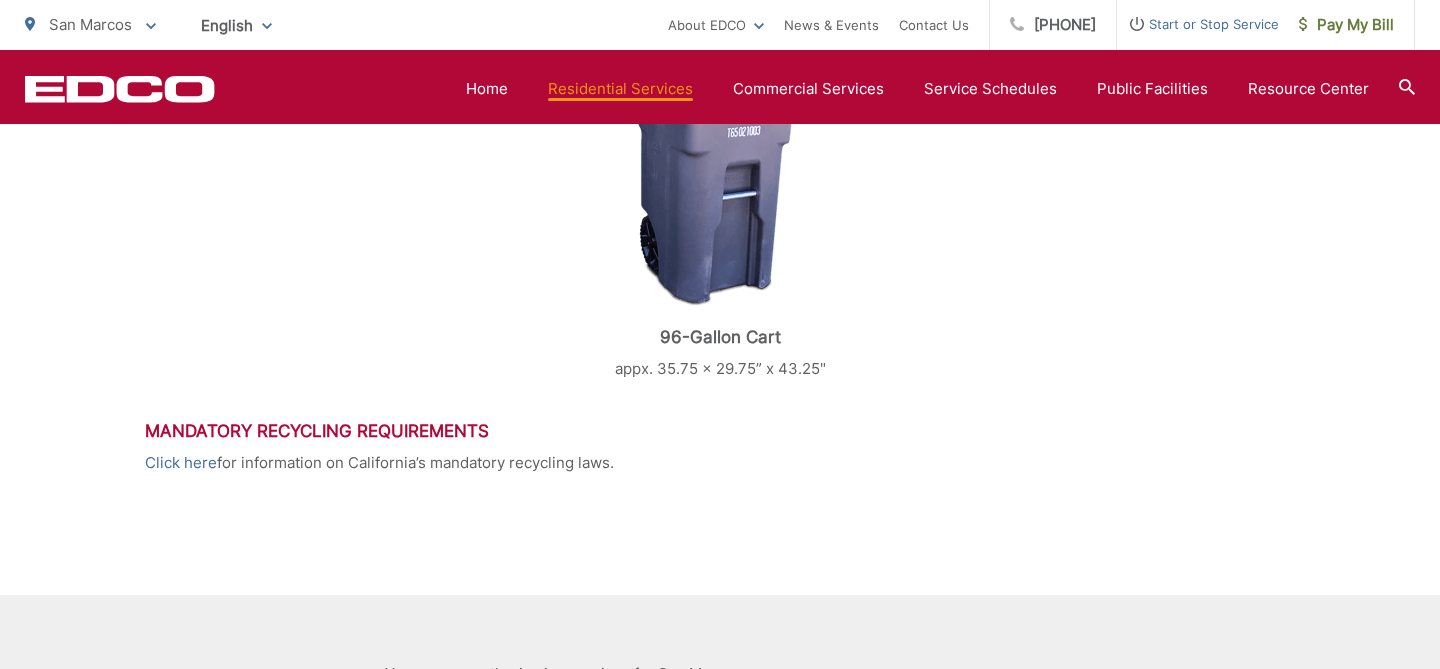 scroll, scrollTop: 943, scrollLeft: 0, axis: vertical 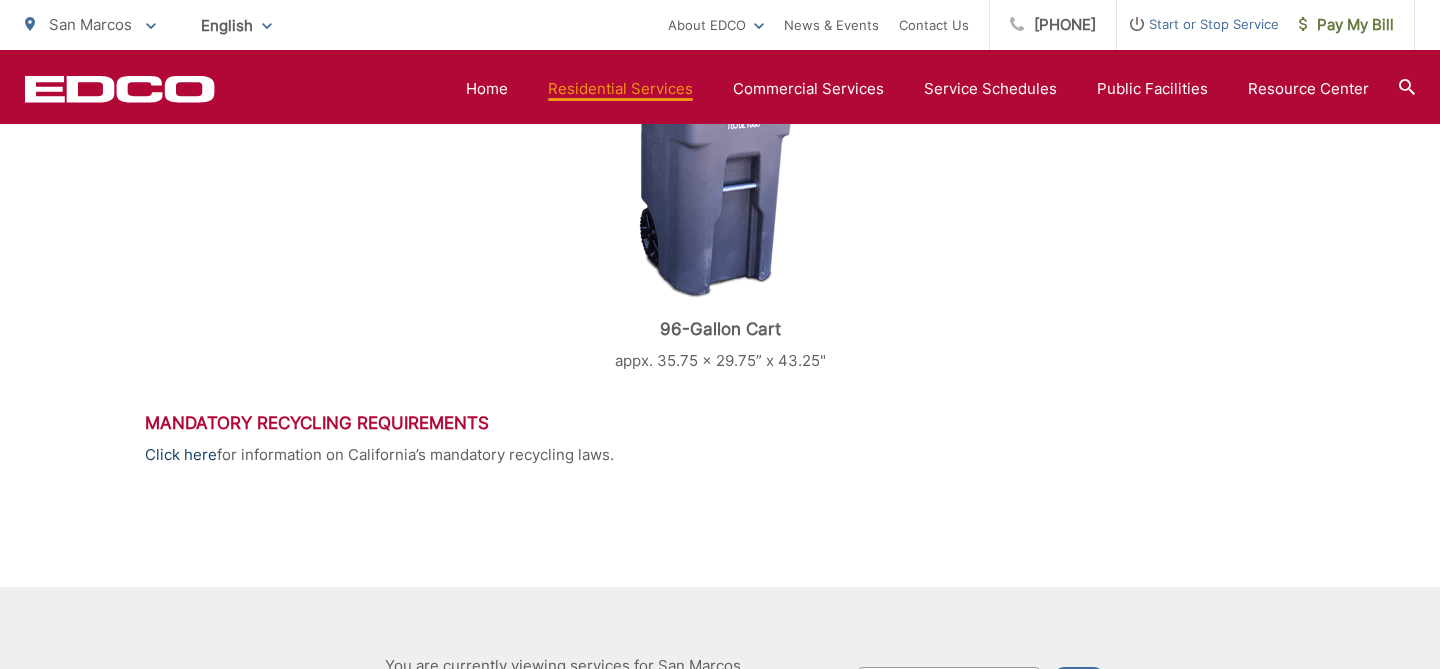 click on "Click here" at bounding box center (181, 455) 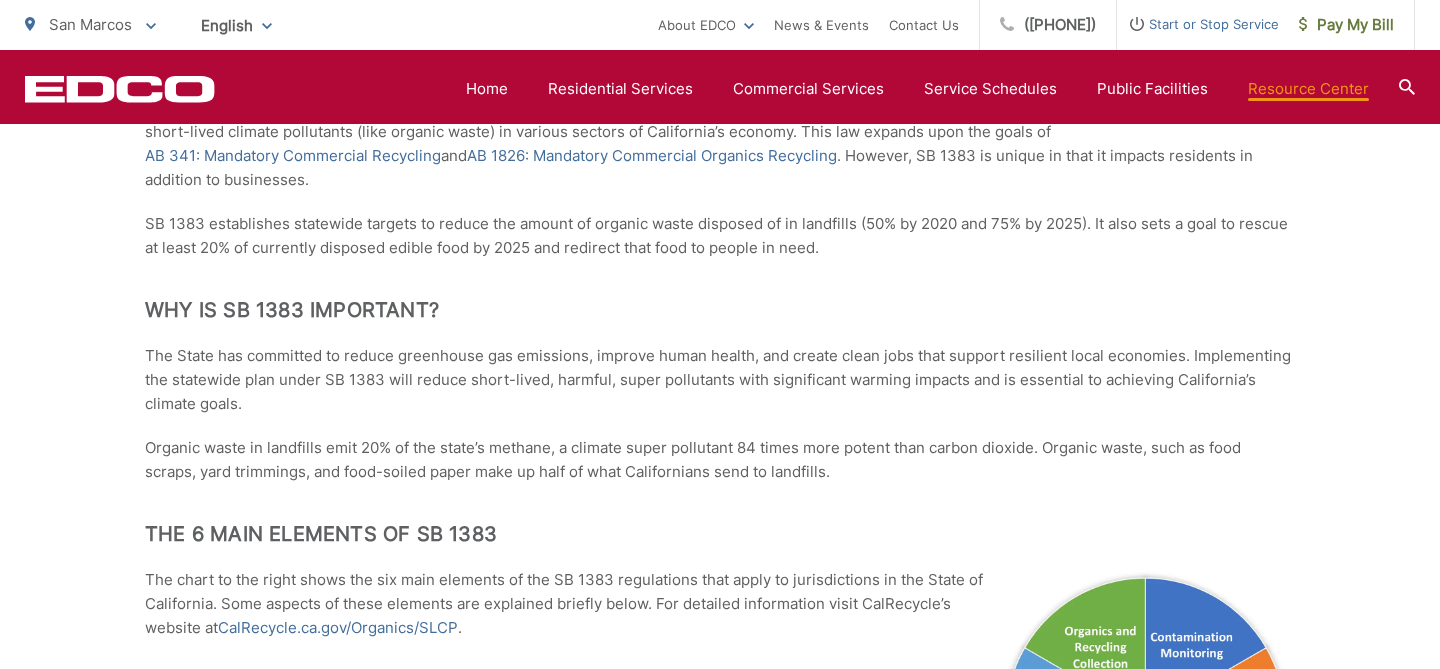 scroll, scrollTop: 0, scrollLeft: 0, axis: both 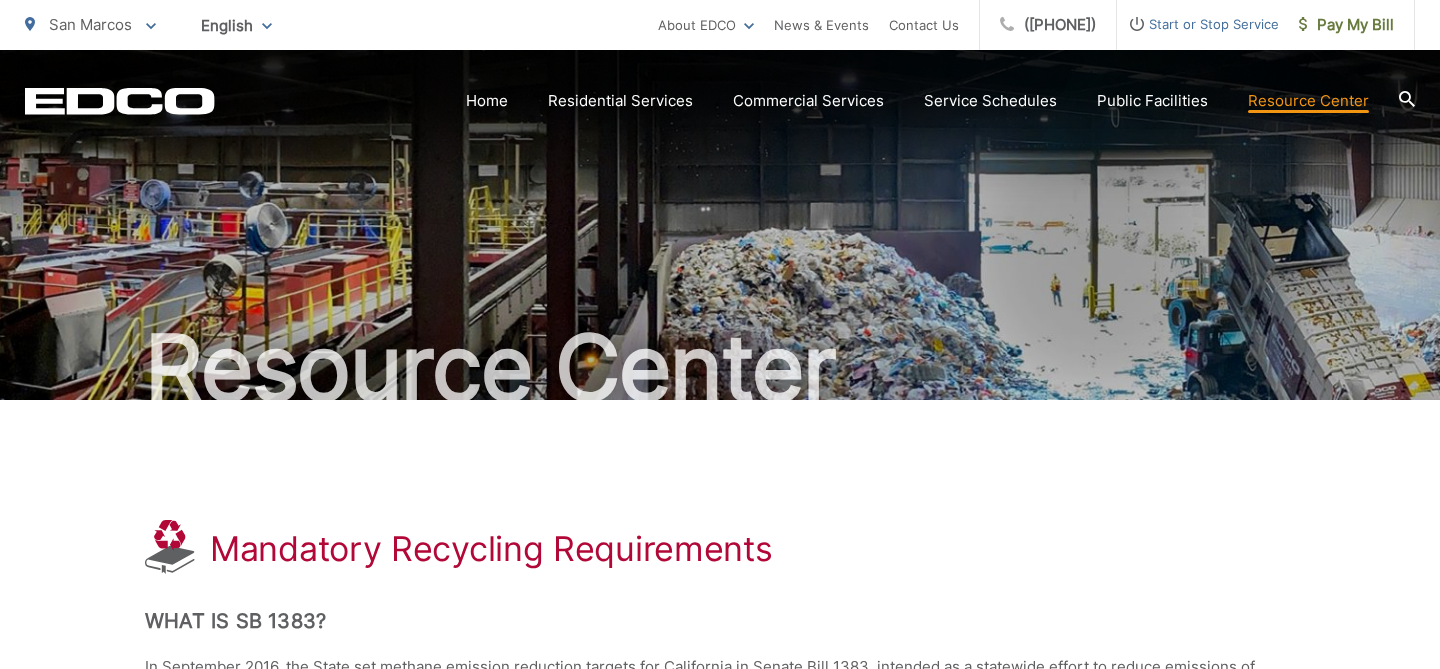 click 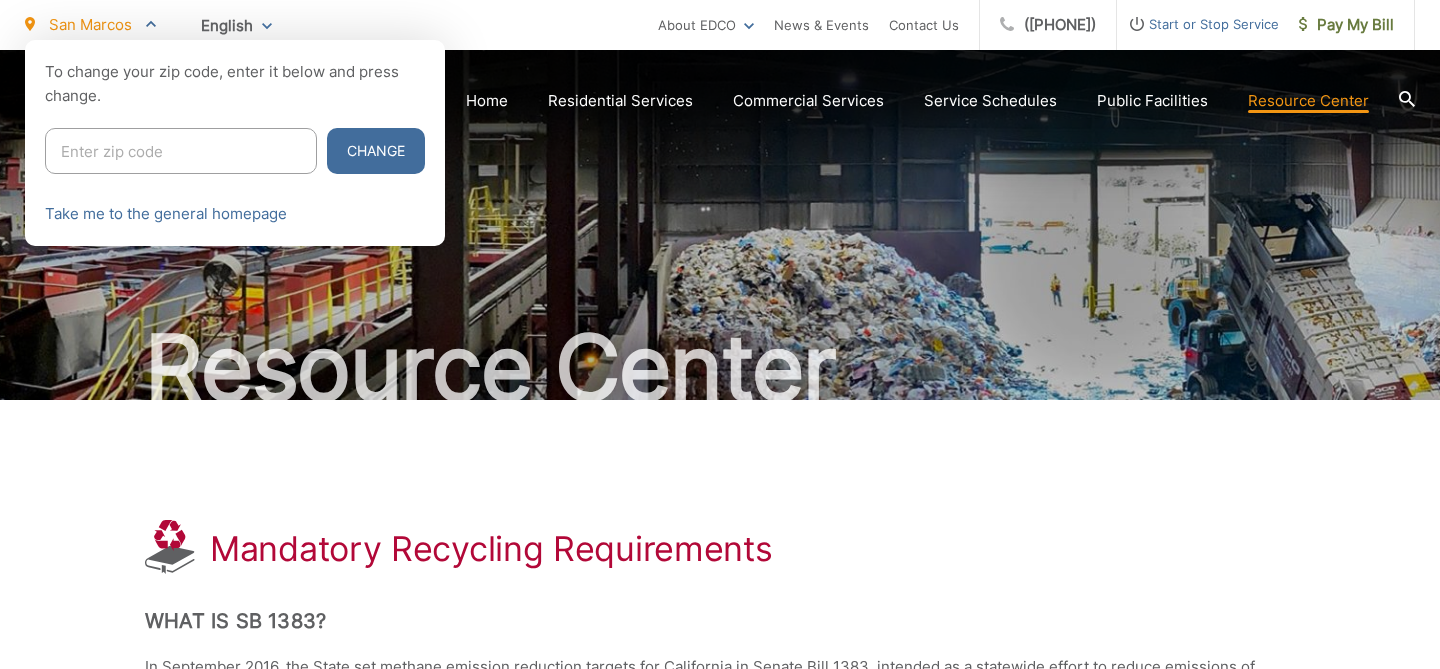 click 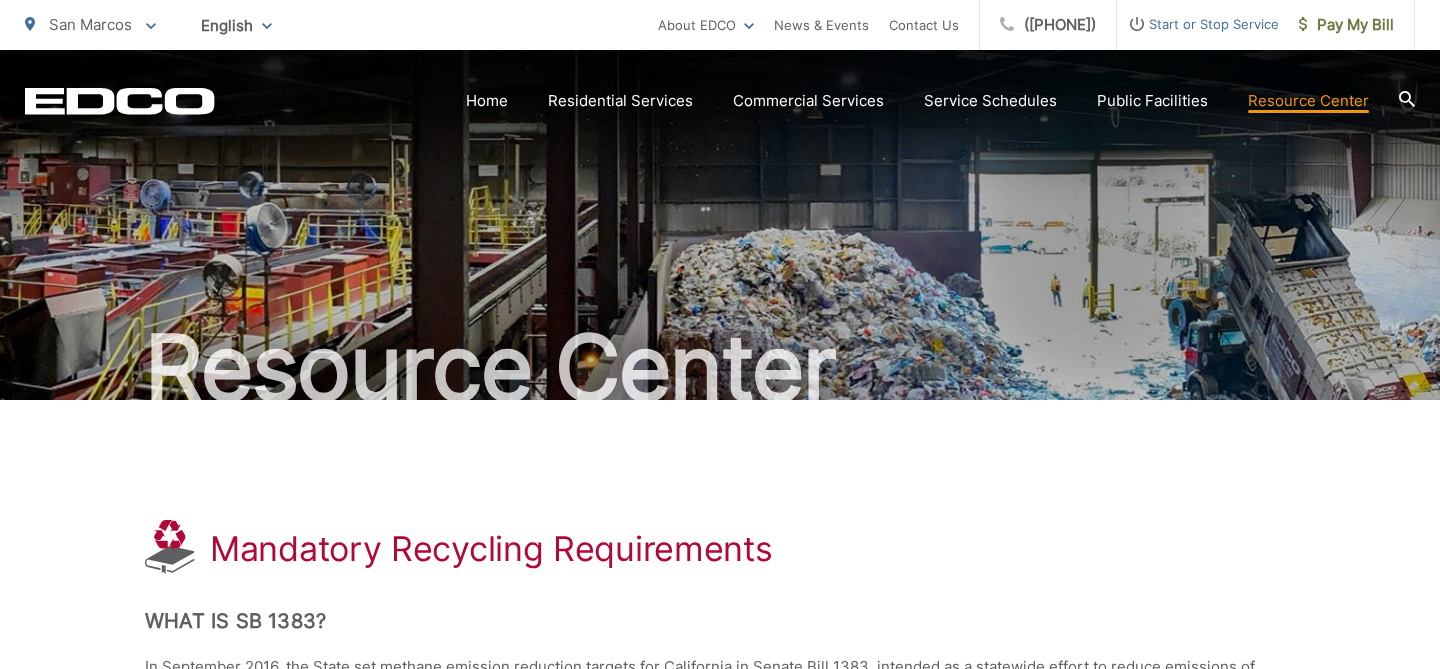 click 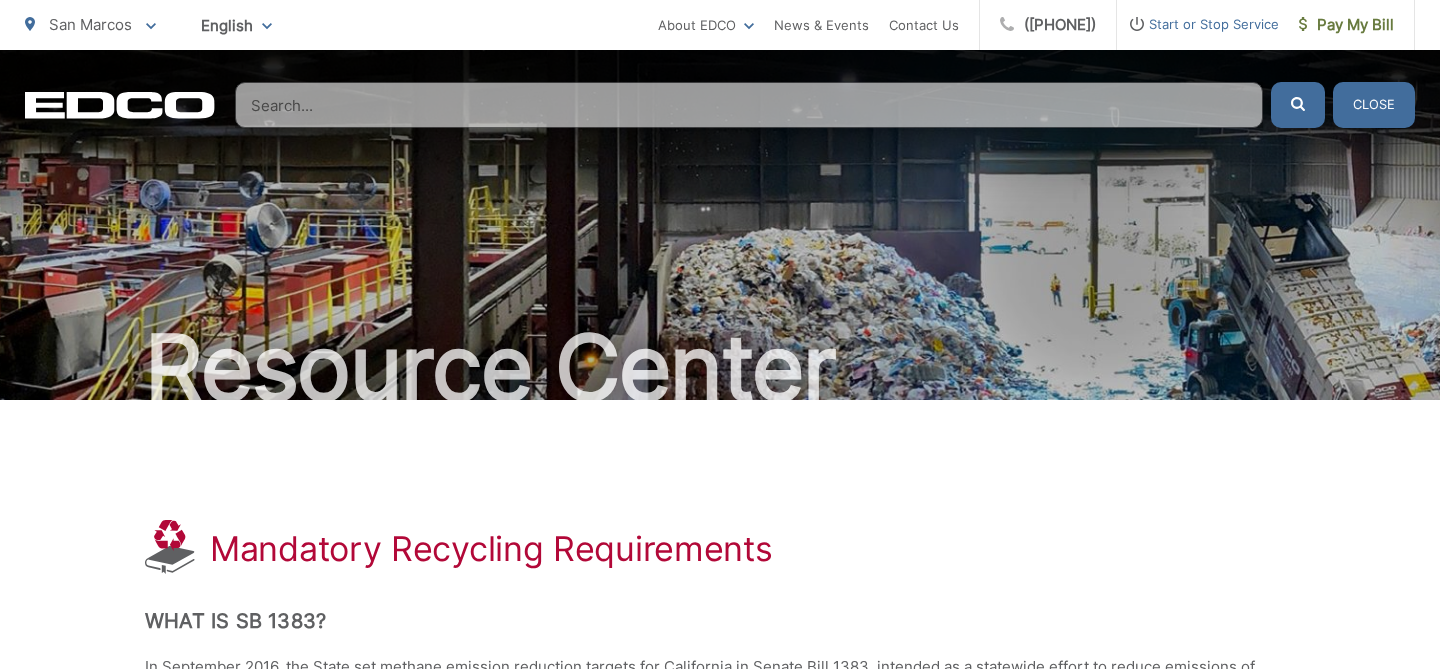 click at bounding box center [749, 105] 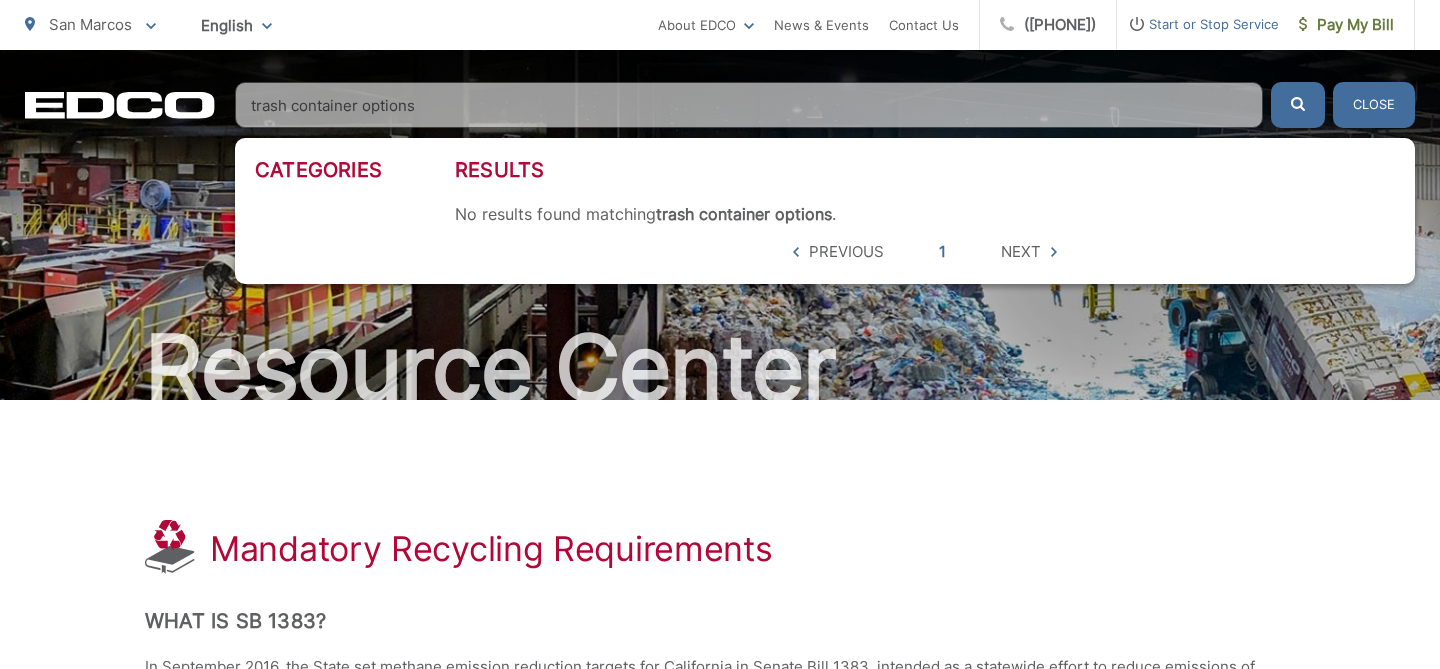 click at bounding box center (1298, 105) 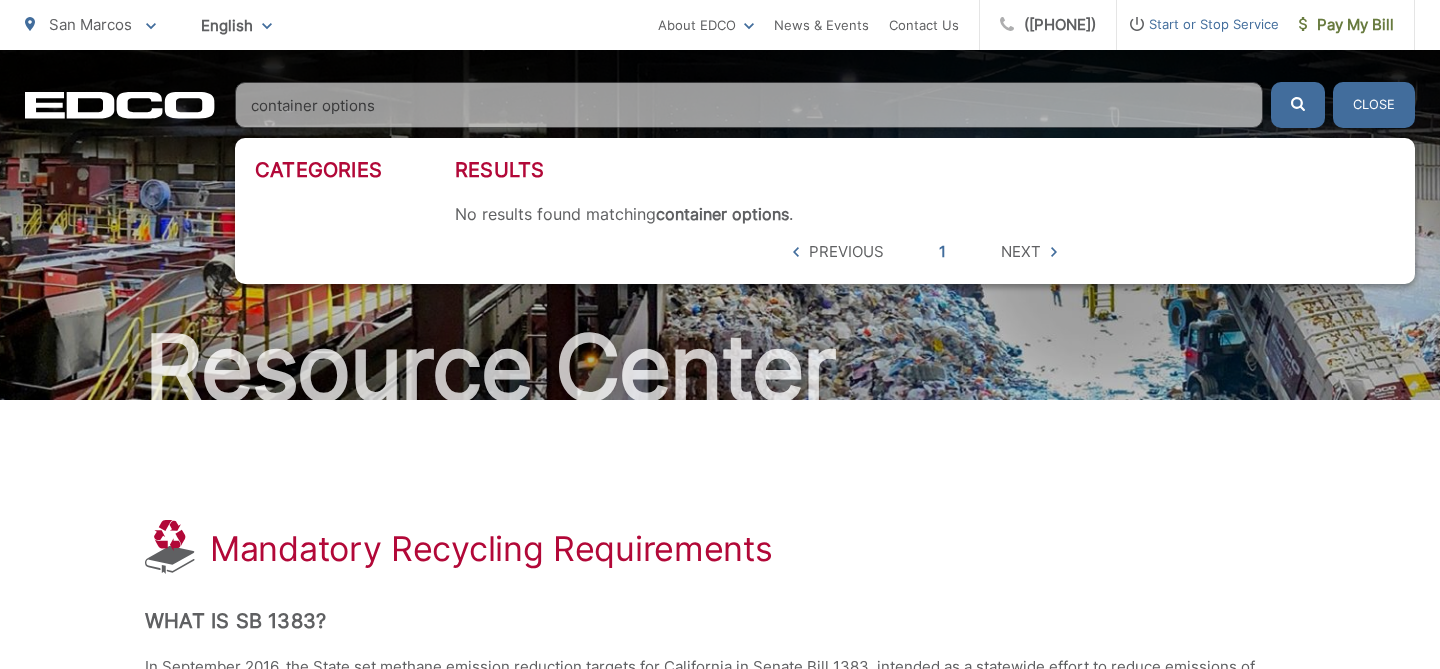 click on "container options" at bounding box center (749, 105) 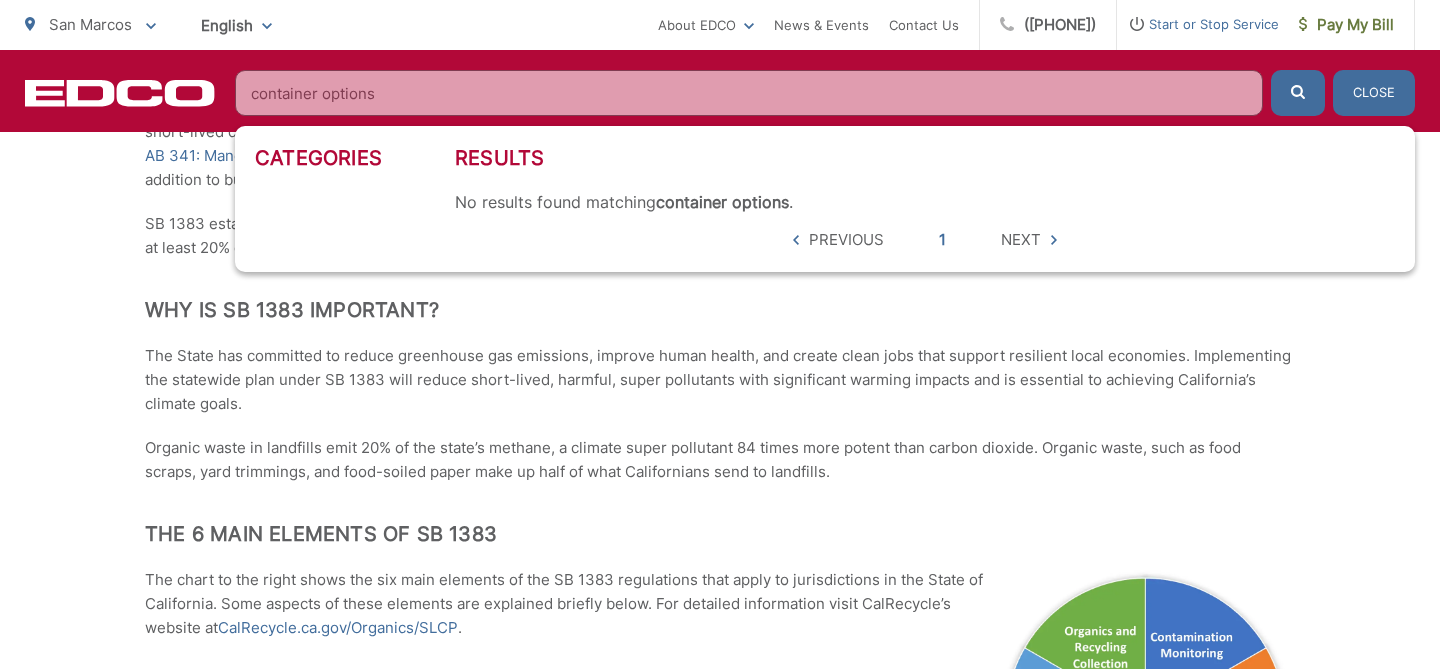 scroll, scrollTop: 0, scrollLeft: 0, axis: both 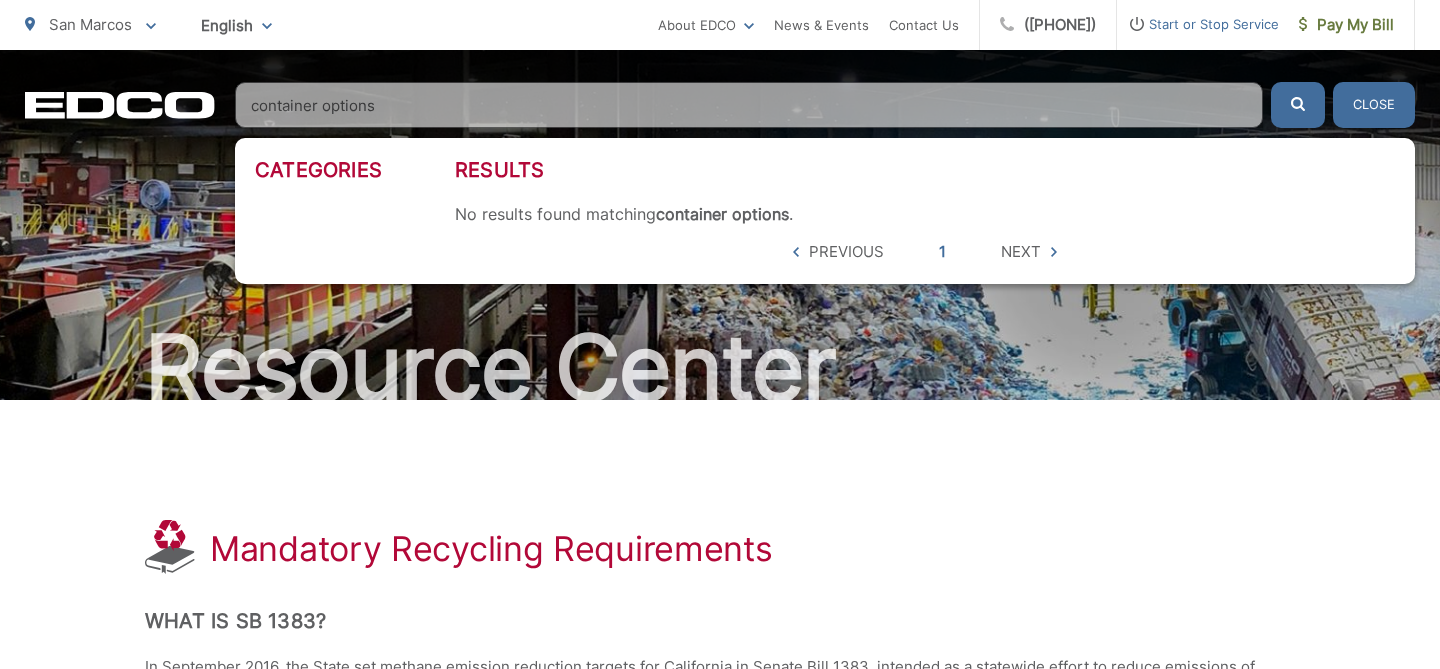 click on "Close" at bounding box center [1374, 105] 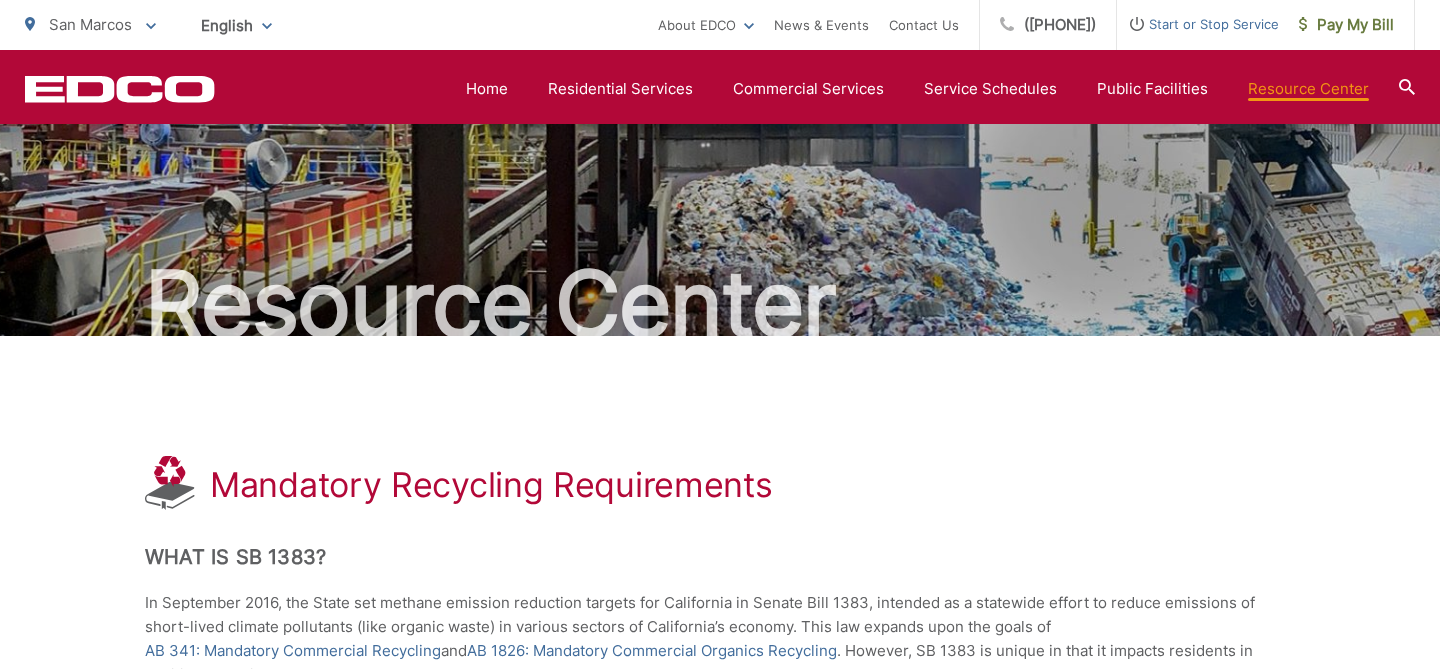 scroll, scrollTop: 0, scrollLeft: 0, axis: both 